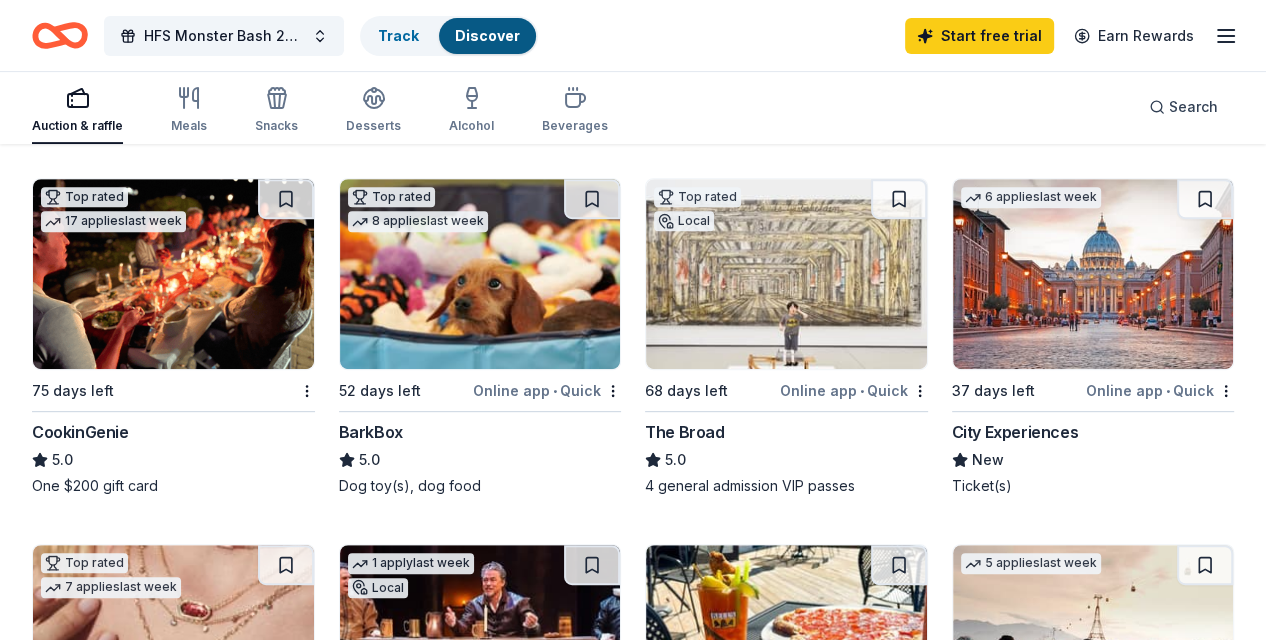 scroll, scrollTop: 600, scrollLeft: 0, axis: vertical 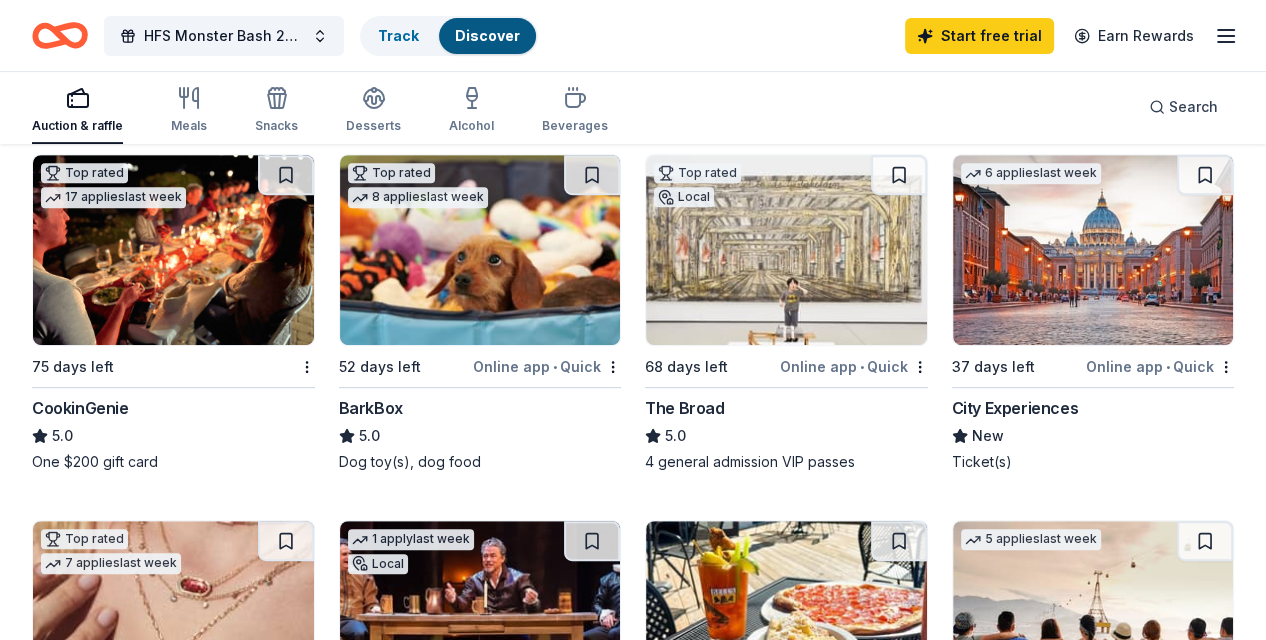 click at bounding box center [786, 250] 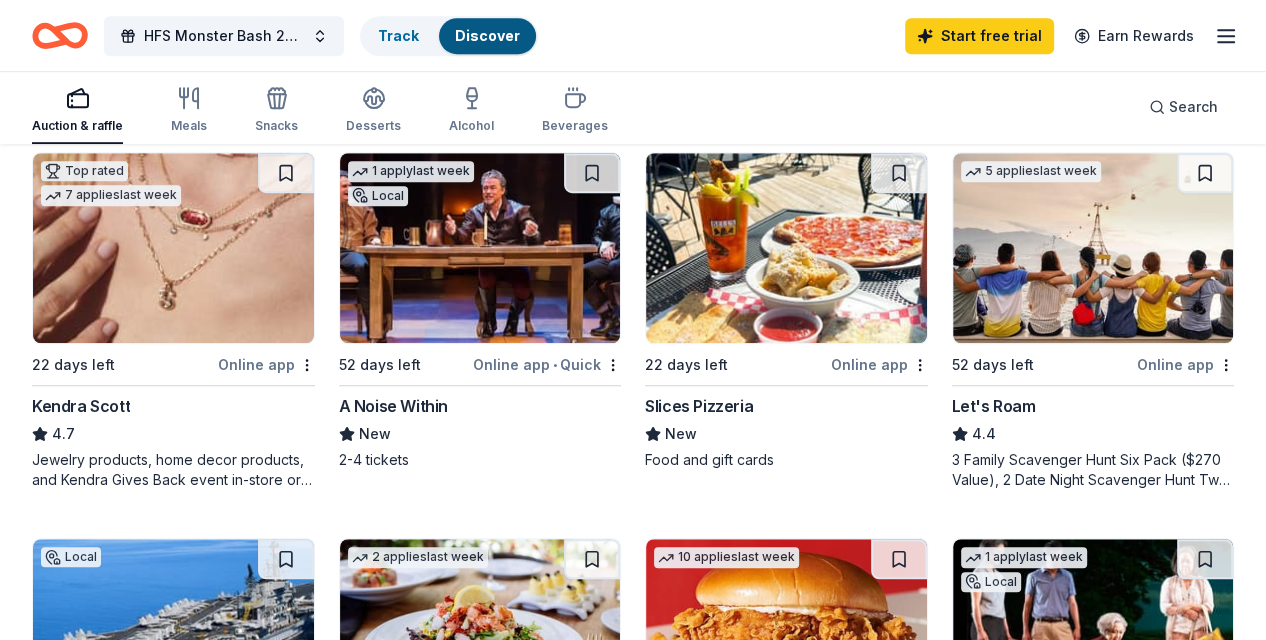 scroll, scrollTop: 964, scrollLeft: 0, axis: vertical 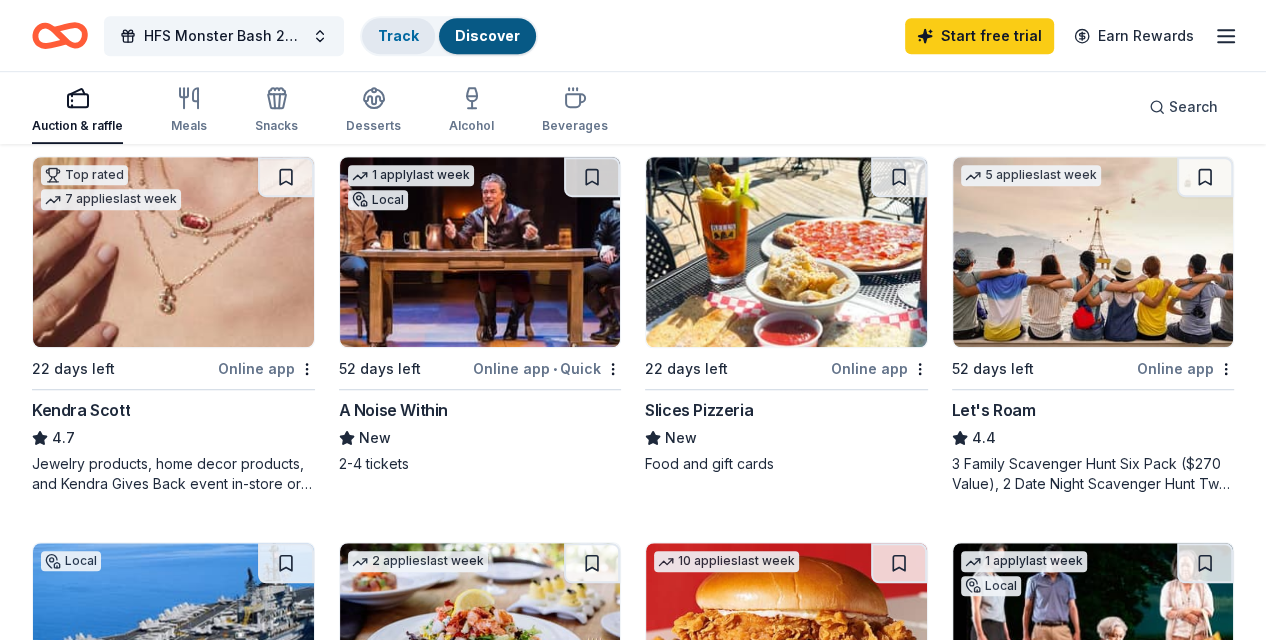 click on "Track" at bounding box center (398, 35) 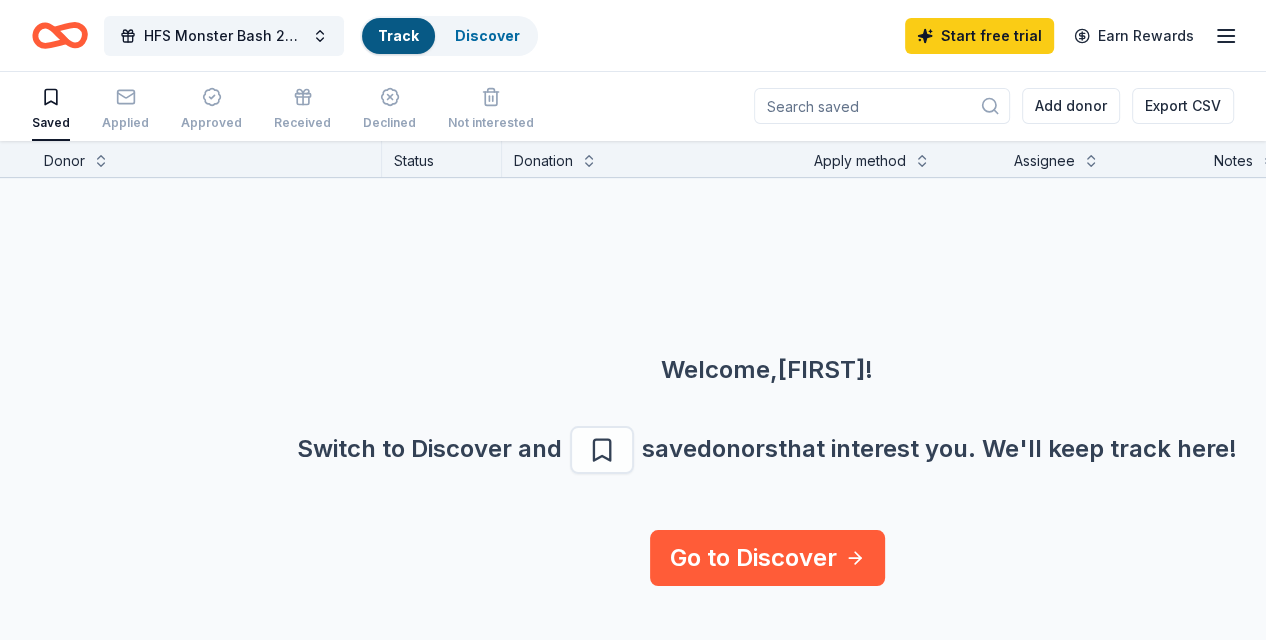 scroll, scrollTop: 0, scrollLeft: 0, axis: both 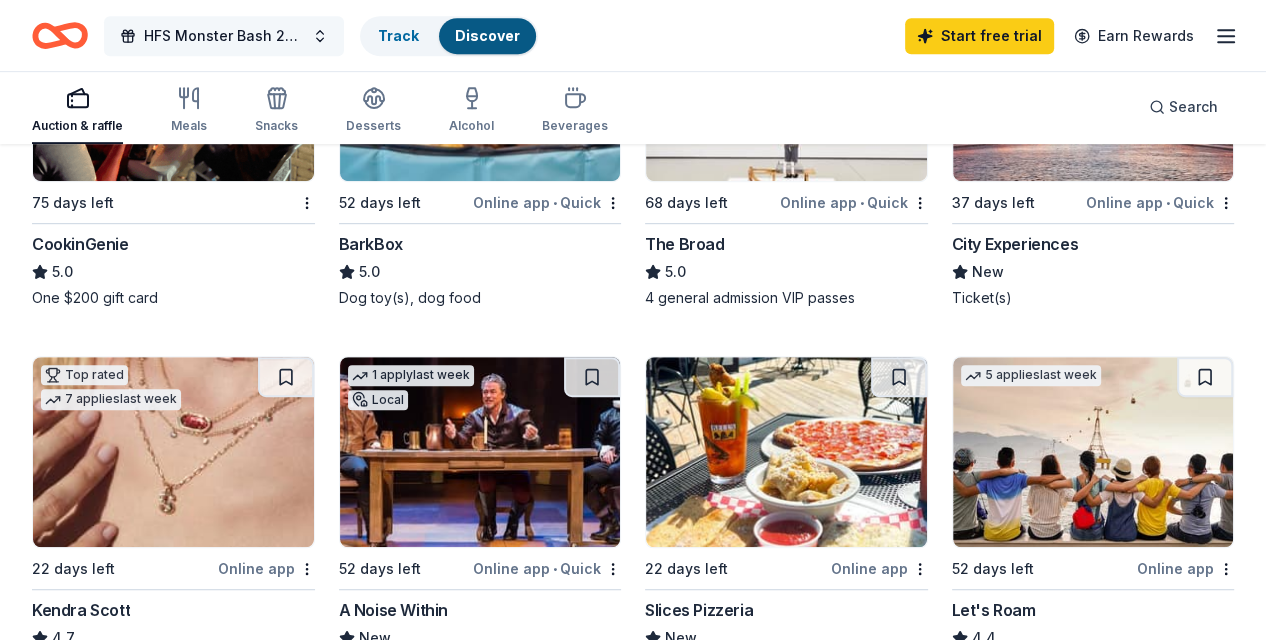 click on "HFS Monster Bash 2025" at bounding box center [224, 36] 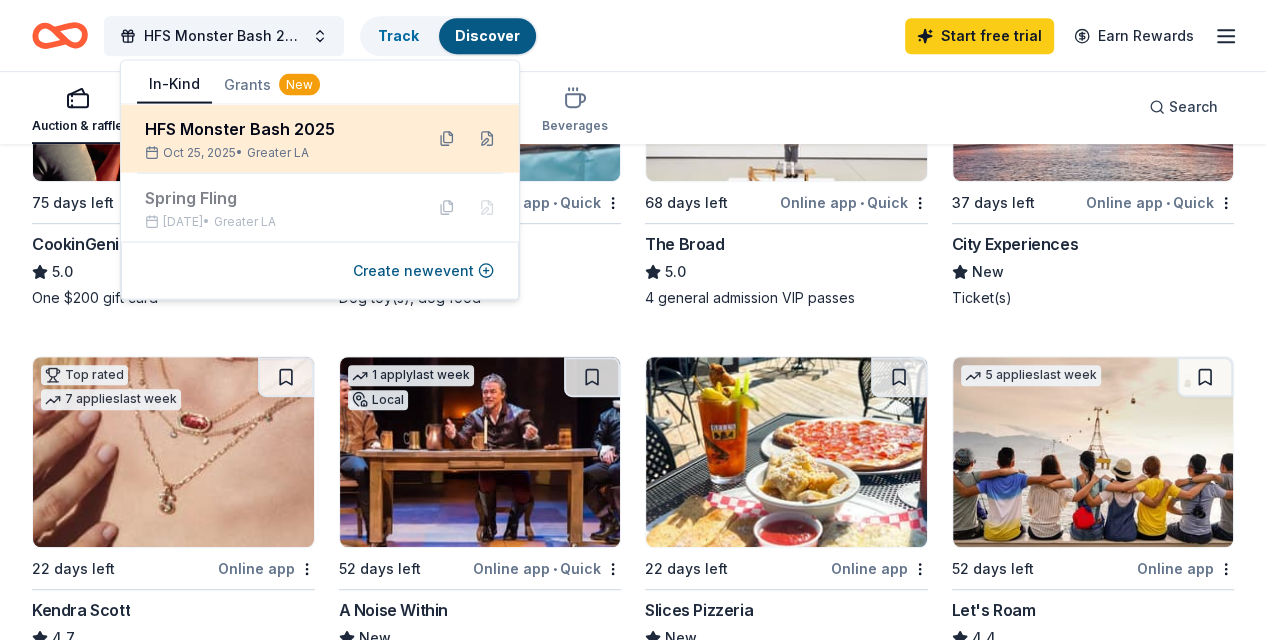 click on "HFS Monster Bash 2025" at bounding box center (276, 129) 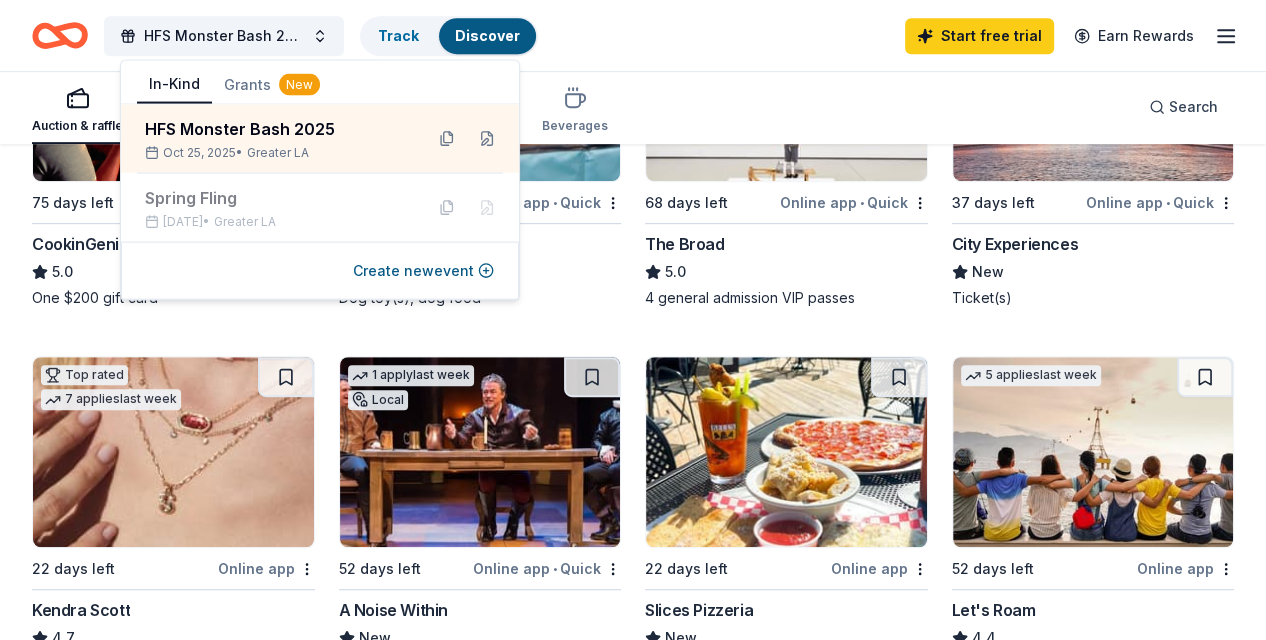 click on "In-Kind" at bounding box center (174, 85) 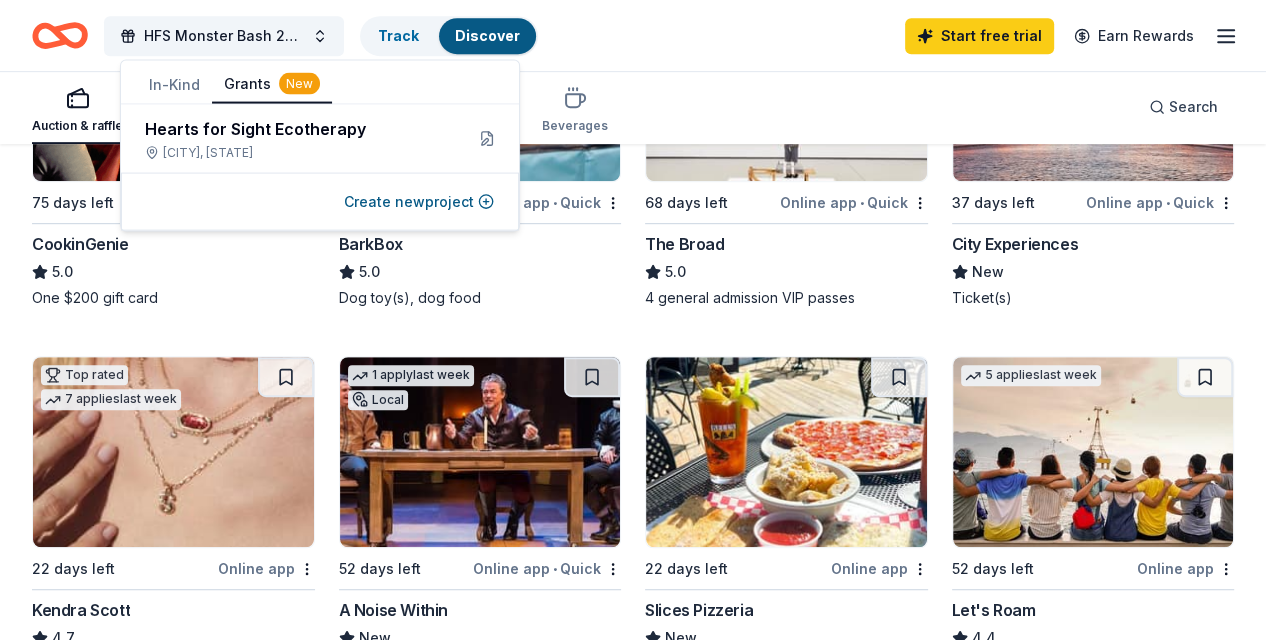 click on "Grants New" at bounding box center (272, 85) 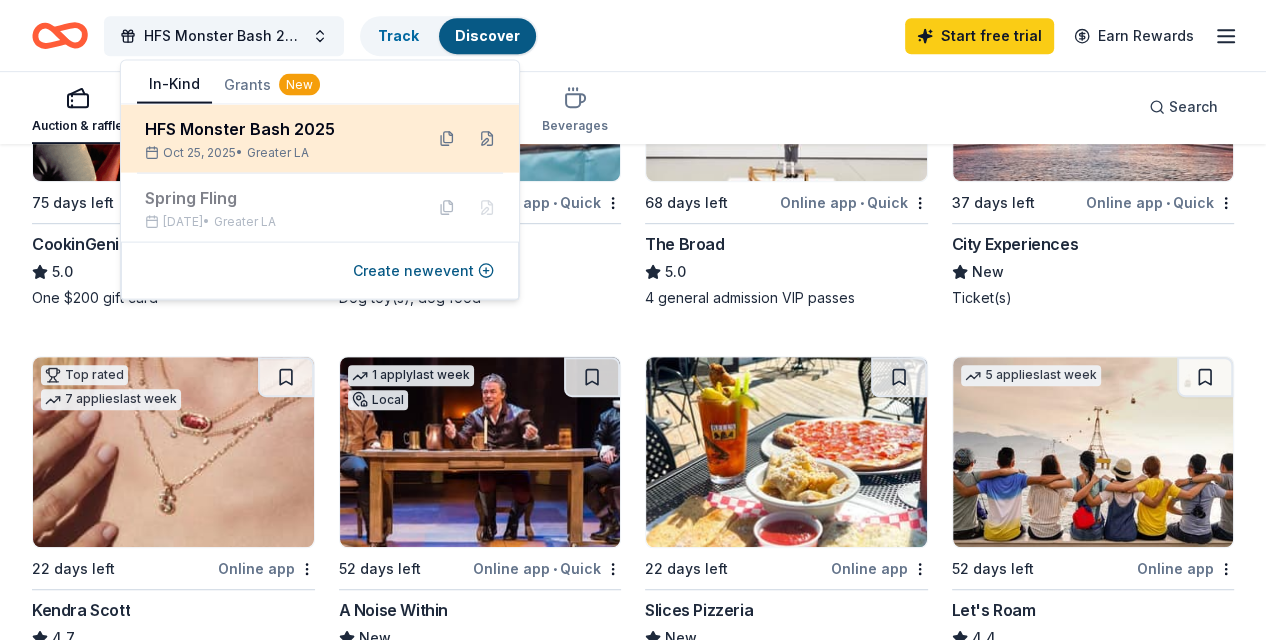 click on "HFS Monster Bash 2025" at bounding box center [276, 129] 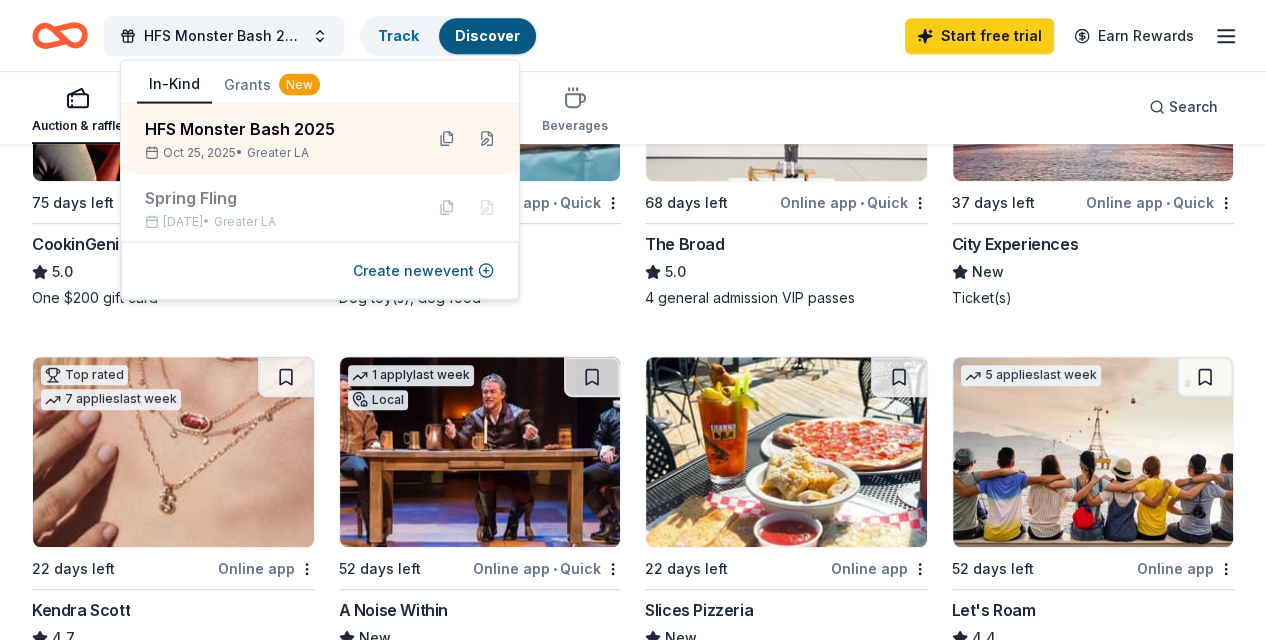 click on "HFS Monster Bash 2025 Track  Discover Start free  trial Earn Rewards" at bounding box center [633, 35] 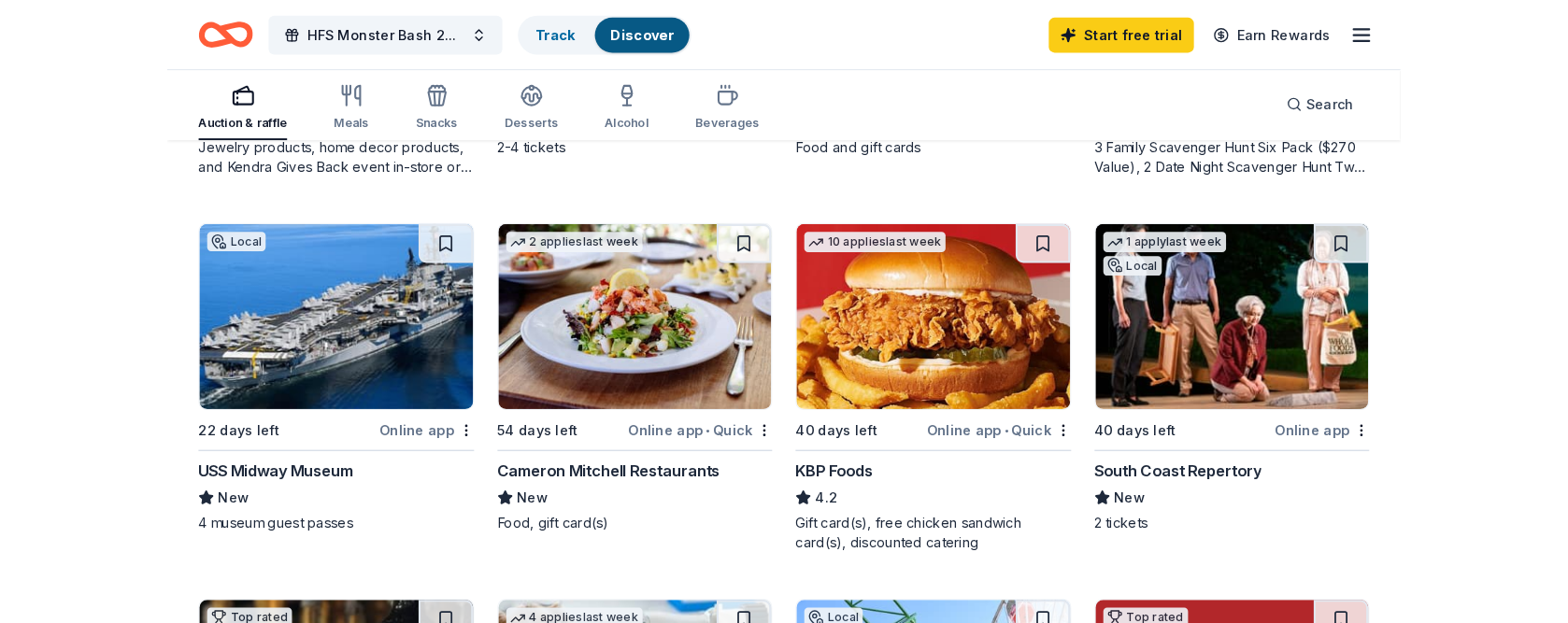 scroll, scrollTop: 1025, scrollLeft: 0, axis: vertical 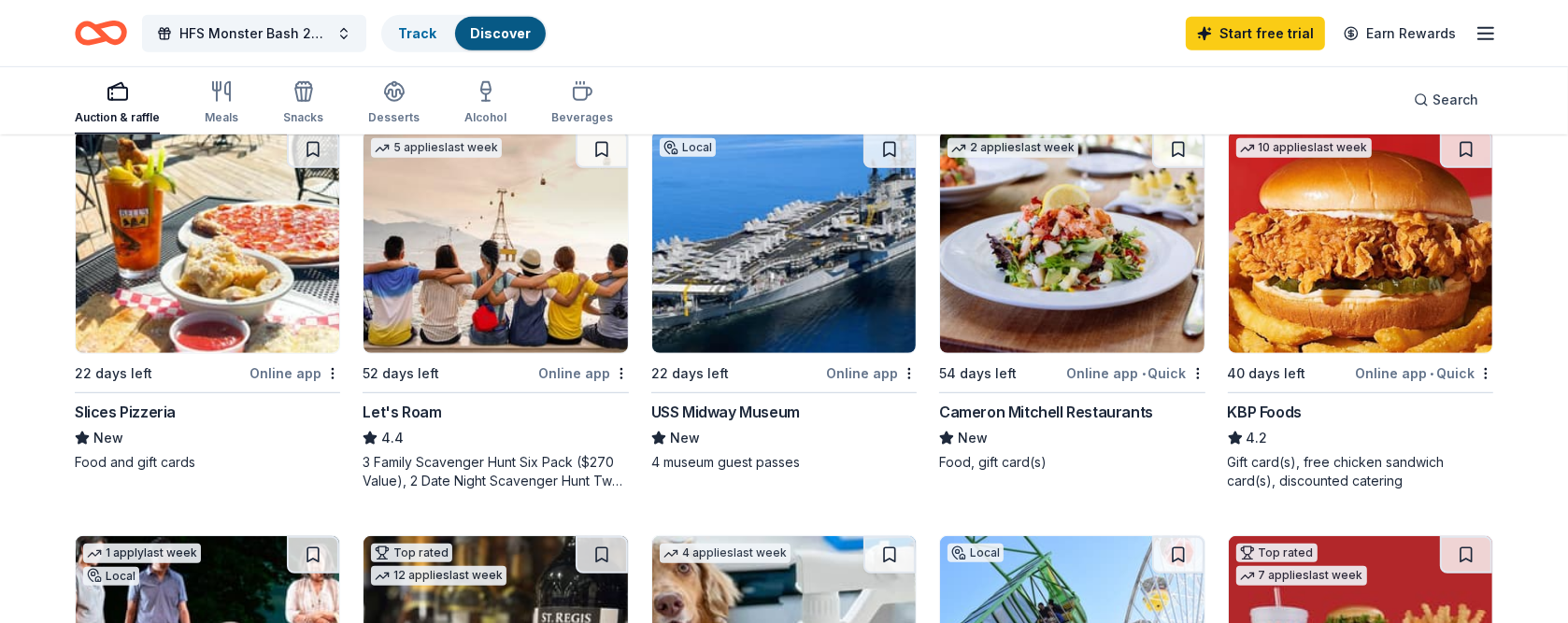 click at bounding box center (1361, 242) 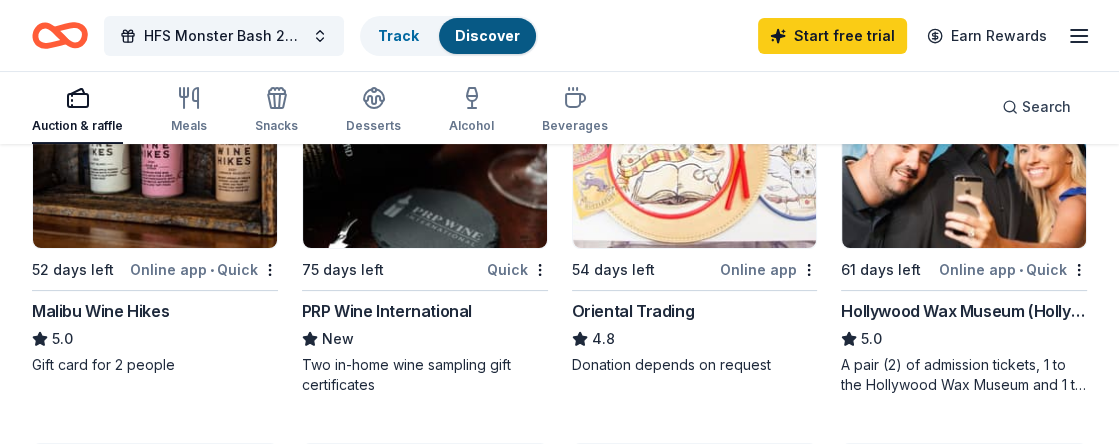 scroll, scrollTop: 266, scrollLeft: 0, axis: vertical 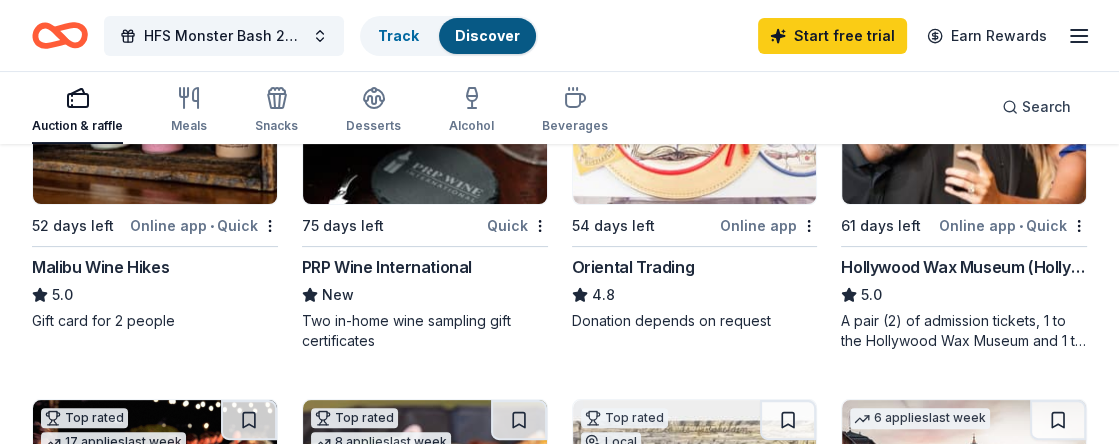 click on "Malibu Wine Hikes" at bounding box center [100, 267] 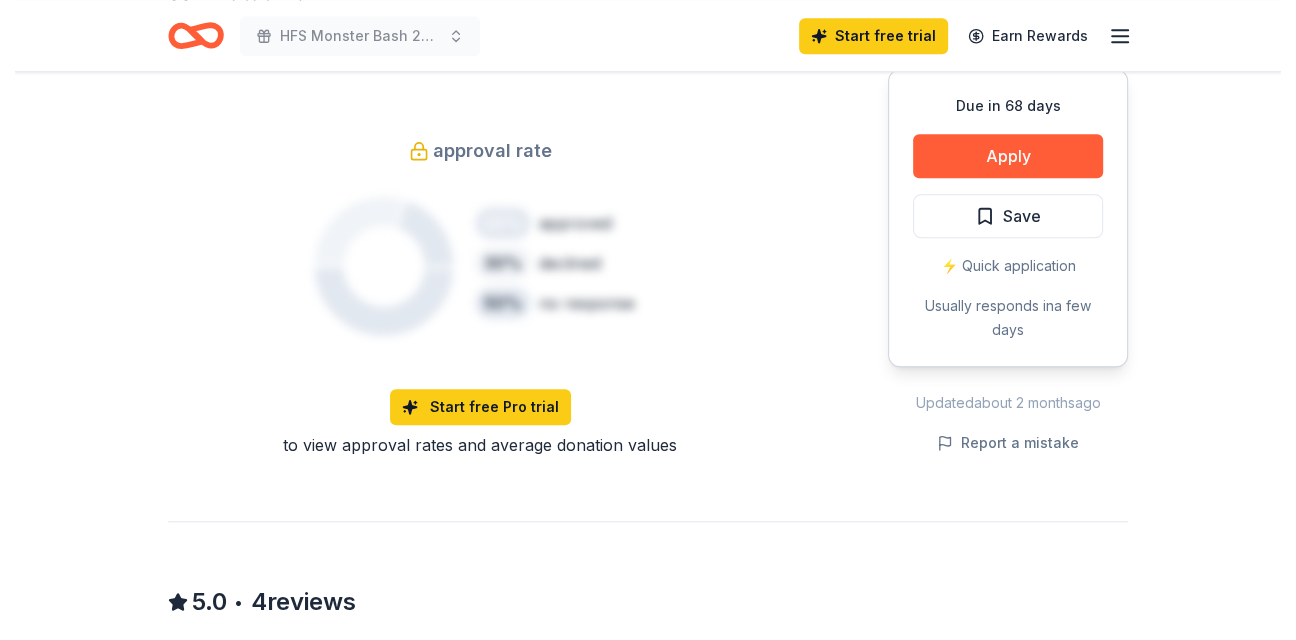 scroll, scrollTop: 1333, scrollLeft: 0, axis: vertical 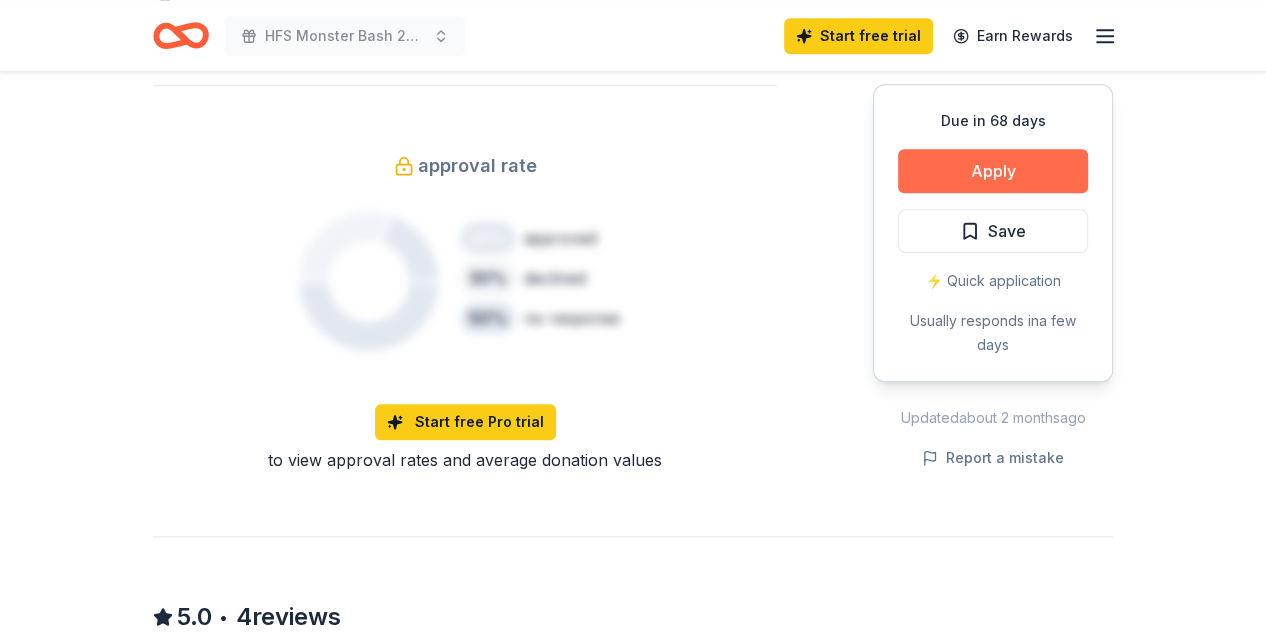 click on "Apply" at bounding box center [993, 171] 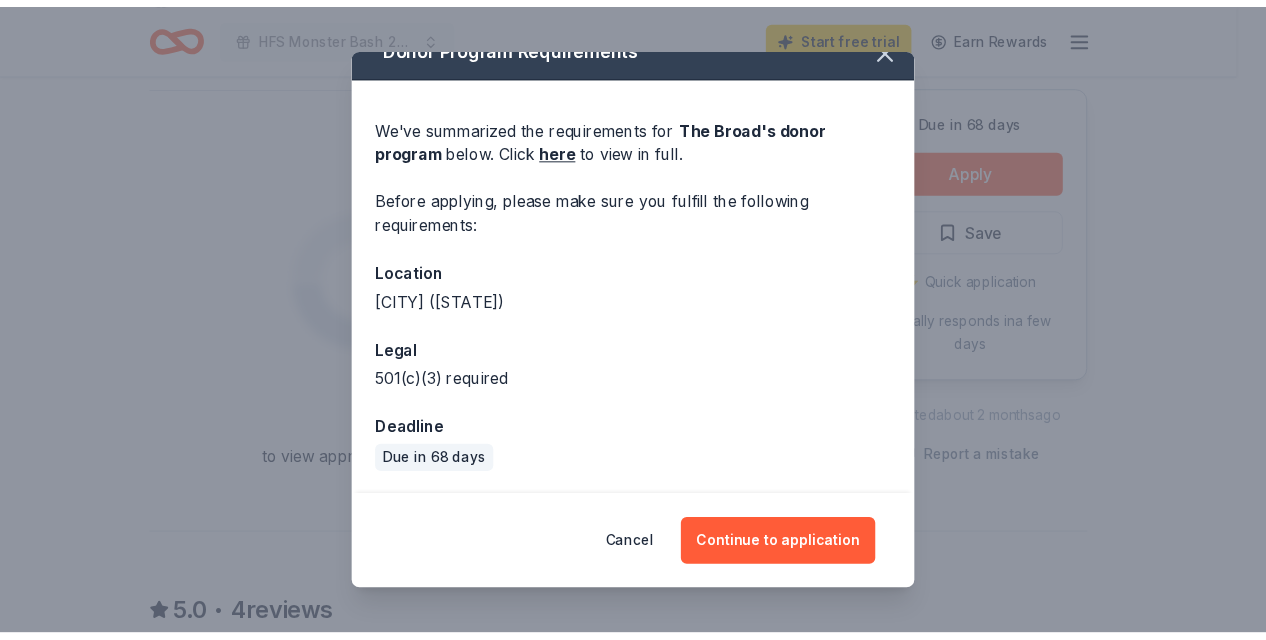 scroll, scrollTop: 0, scrollLeft: 0, axis: both 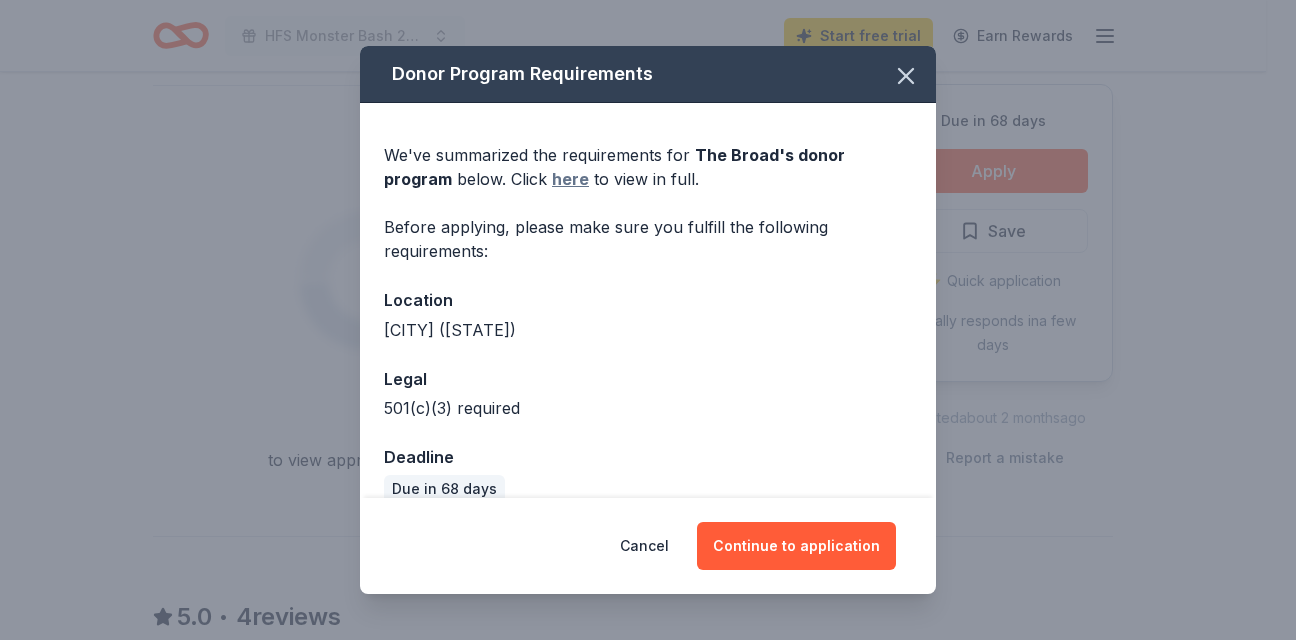 click on "here" at bounding box center (570, 179) 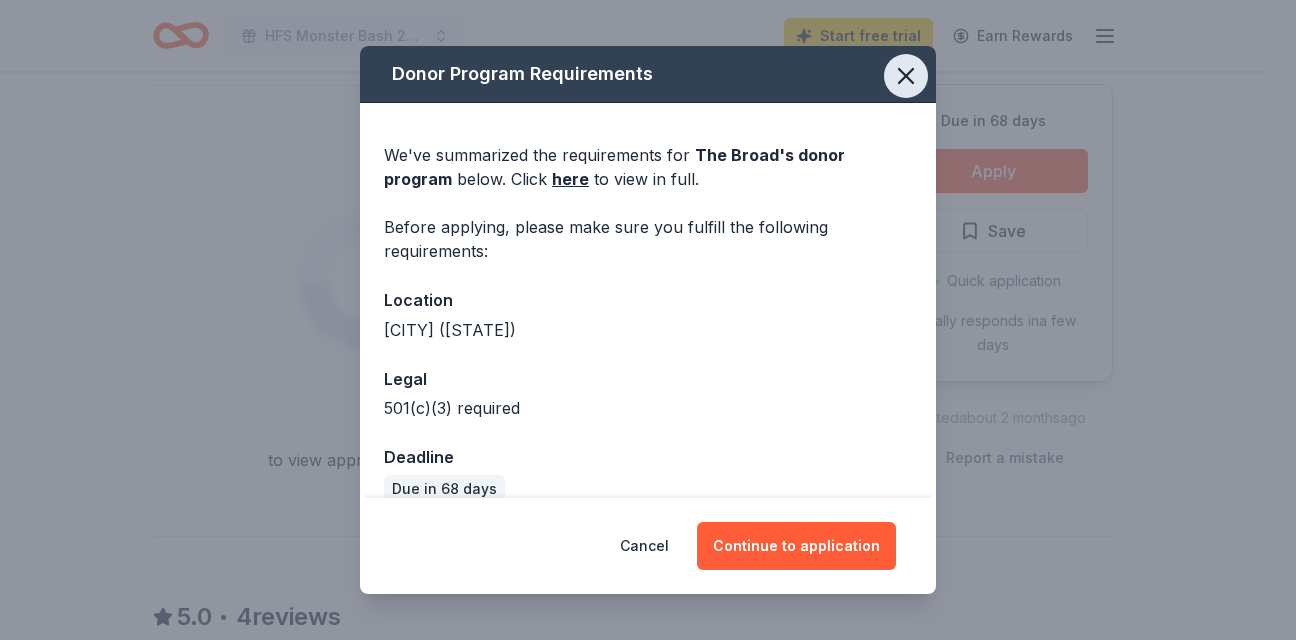 click 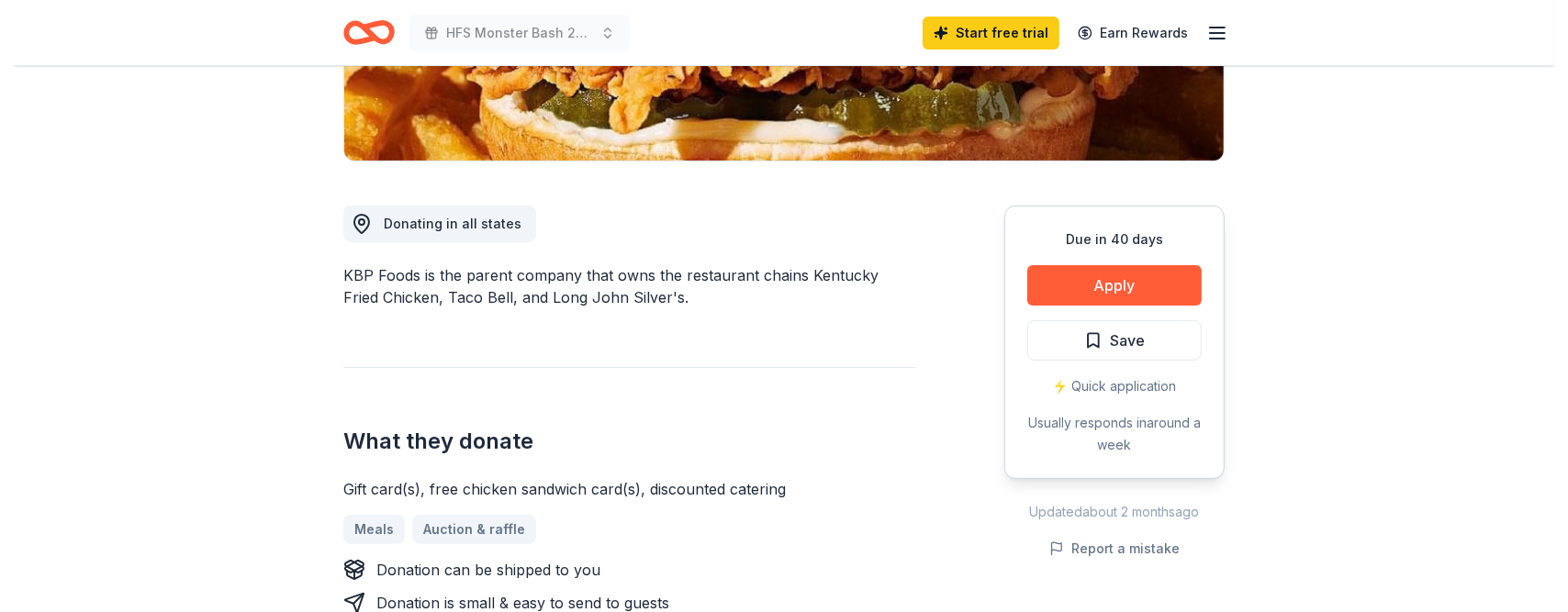 scroll, scrollTop: 428, scrollLeft: 0, axis: vertical 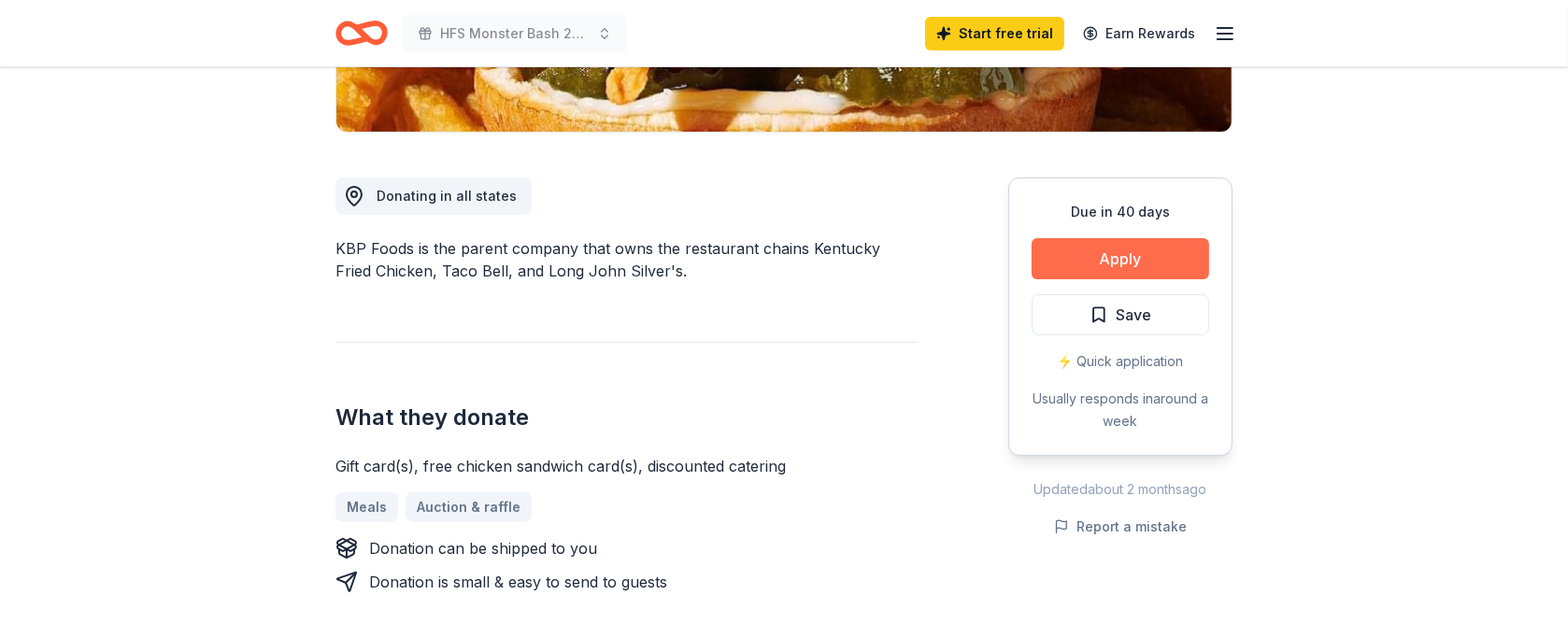 click on "Apply" at bounding box center (1120, 259) 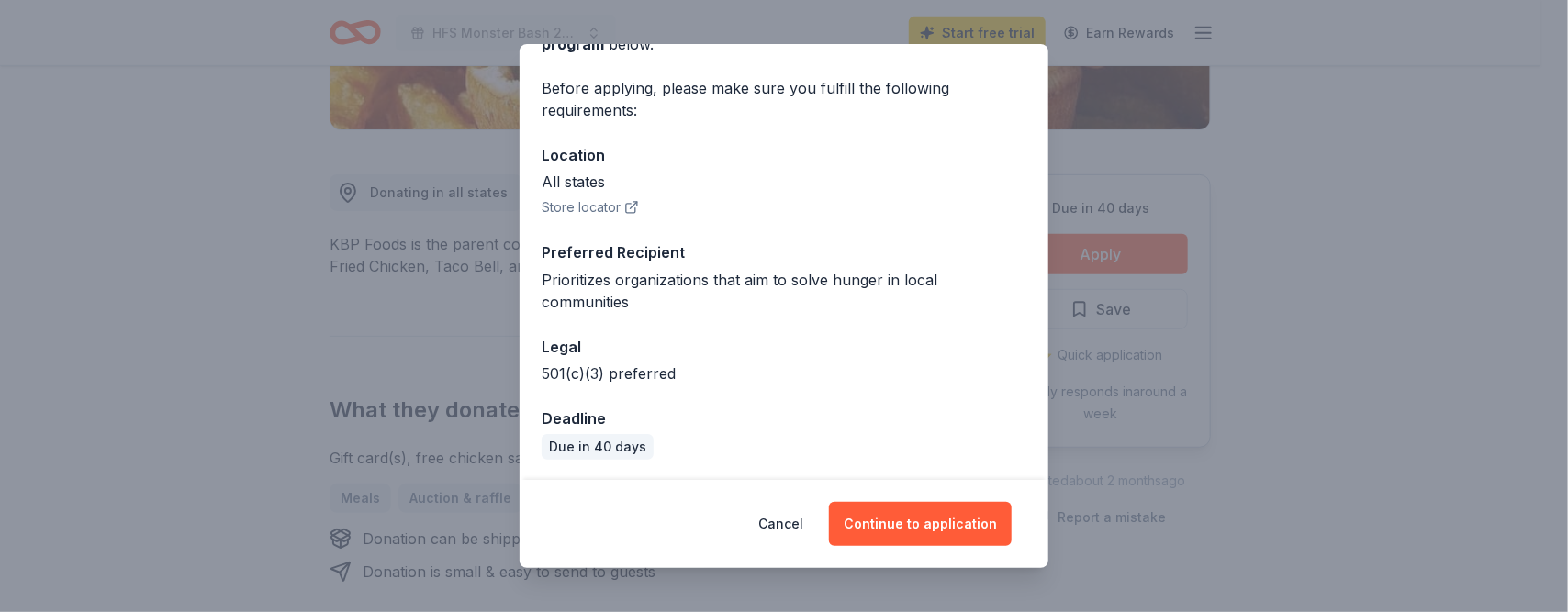 scroll, scrollTop: 124, scrollLeft: 0, axis: vertical 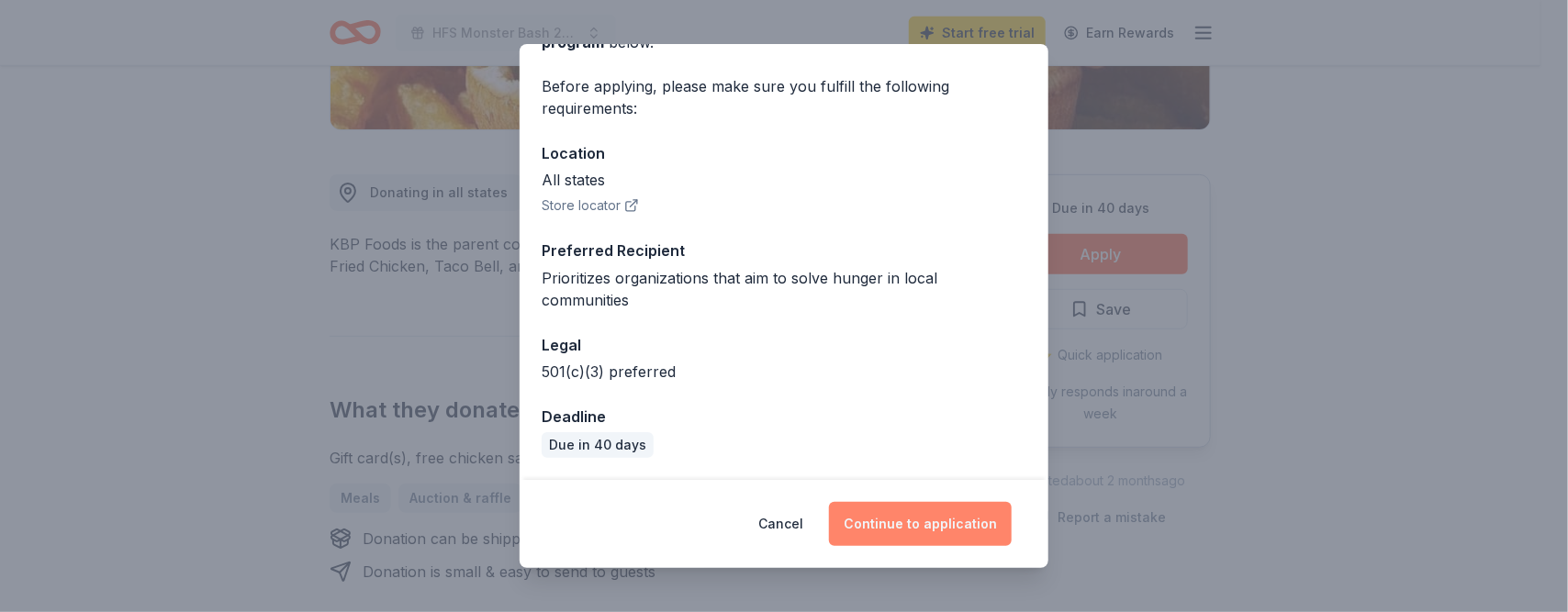 click on "Continue to application" at bounding box center [920, 524] 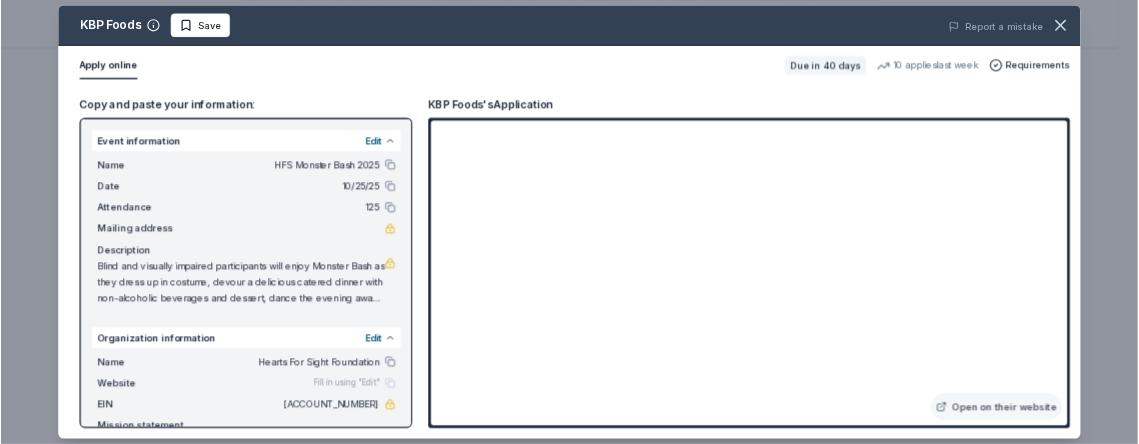 scroll, scrollTop: 466, scrollLeft: 0, axis: vertical 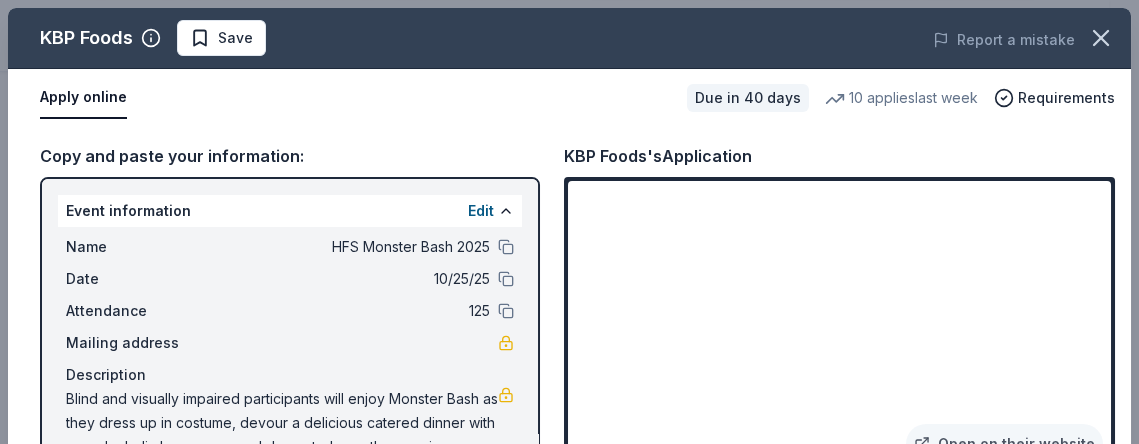 drag, startPoint x: 761, startPoint y: 154, endPoint x: 564, endPoint y: 144, distance: 197.25365 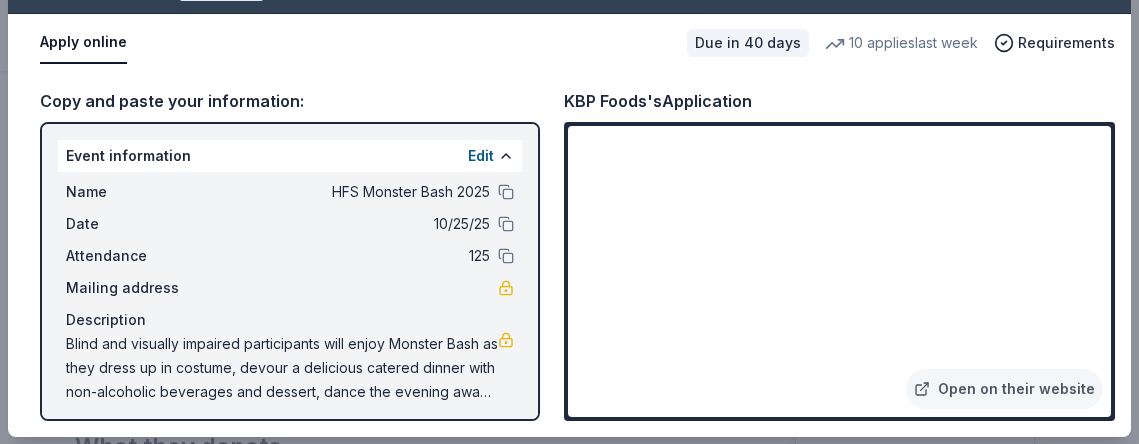 scroll, scrollTop: 0, scrollLeft: 0, axis: both 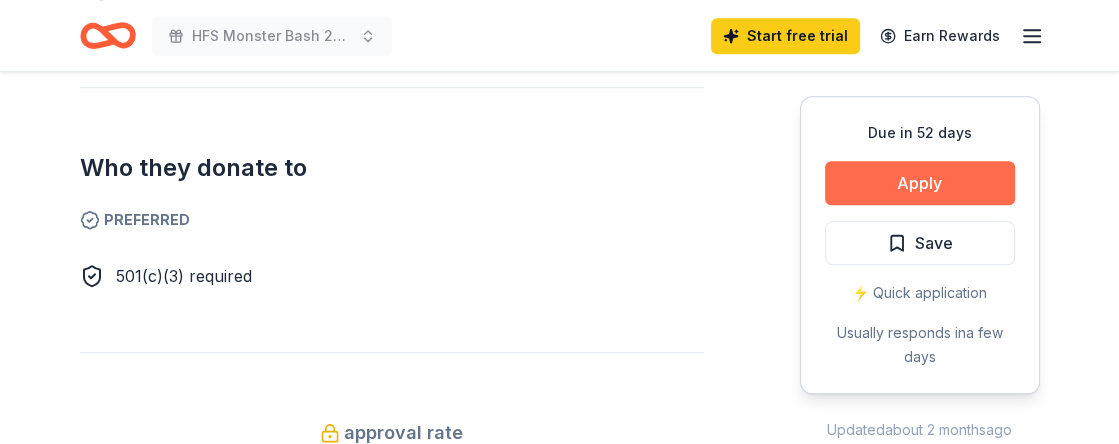 click on "Apply" at bounding box center [920, 183] 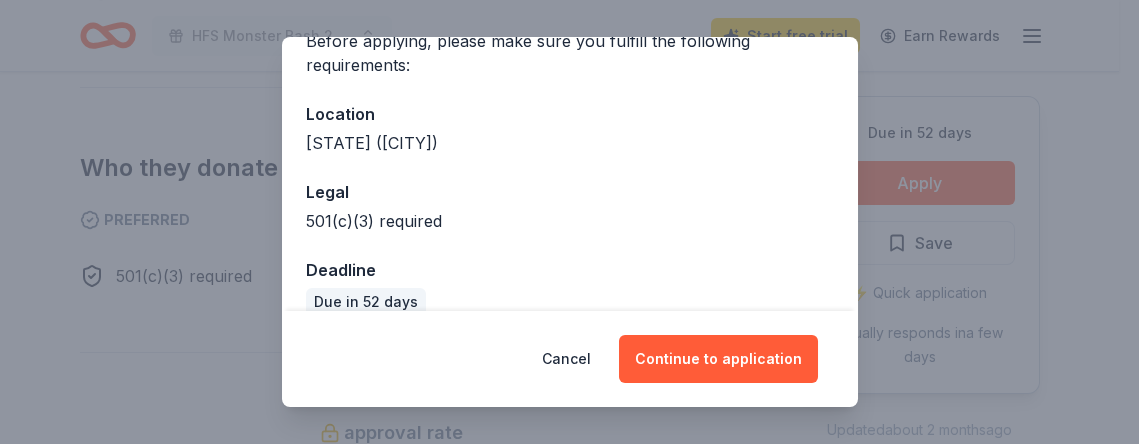 scroll, scrollTop: 204, scrollLeft: 0, axis: vertical 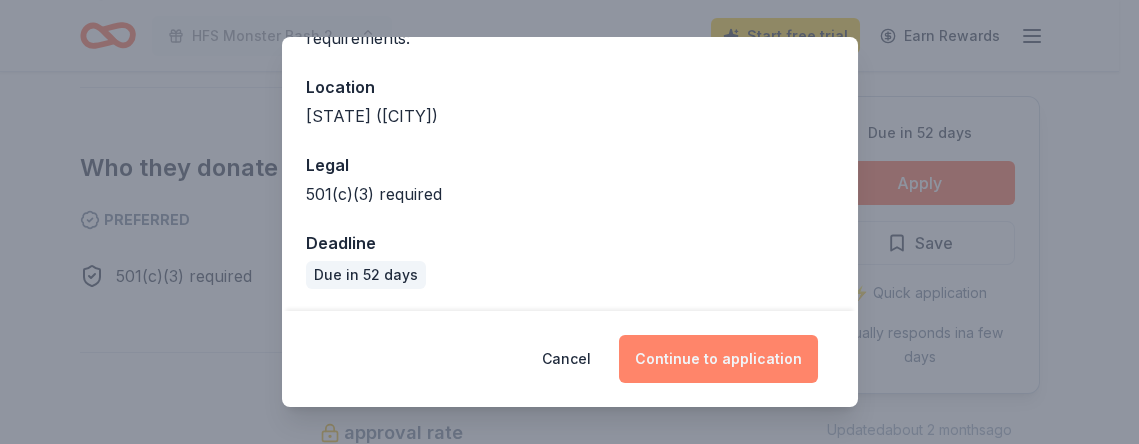 click on "Continue to application" at bounding box center [718, 359] 